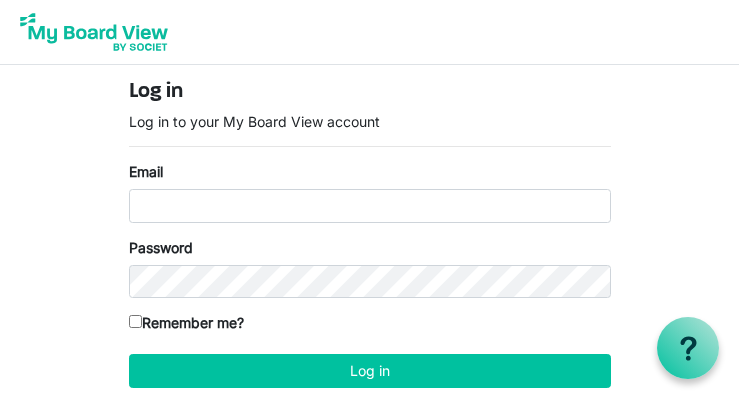 scroll, scrollTop: 0, scrollLeft: 0, axis: both 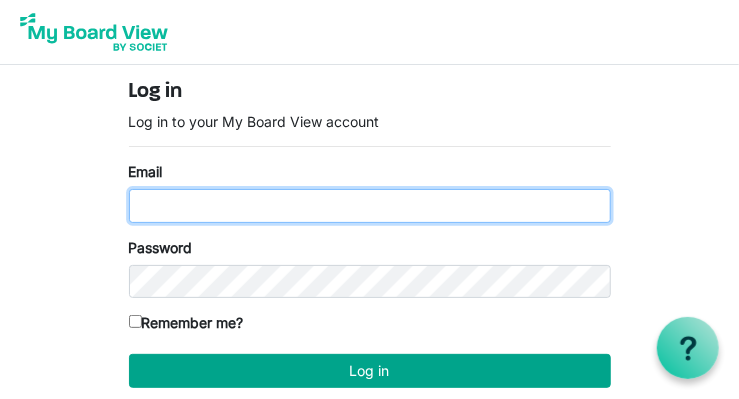 type on "[EMAIL]" 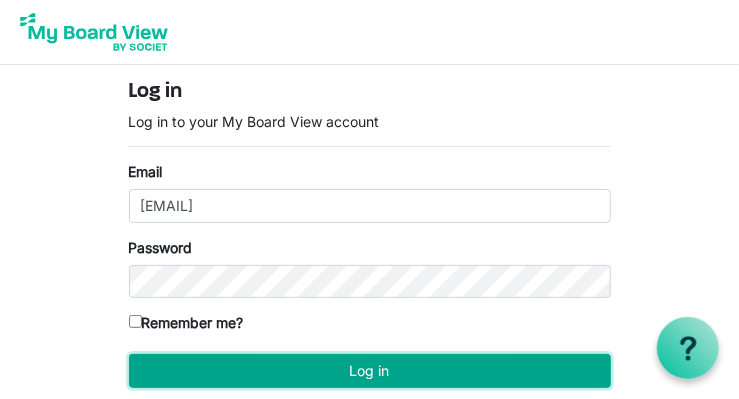 click on "Log in" at bounding box center [370, 371] 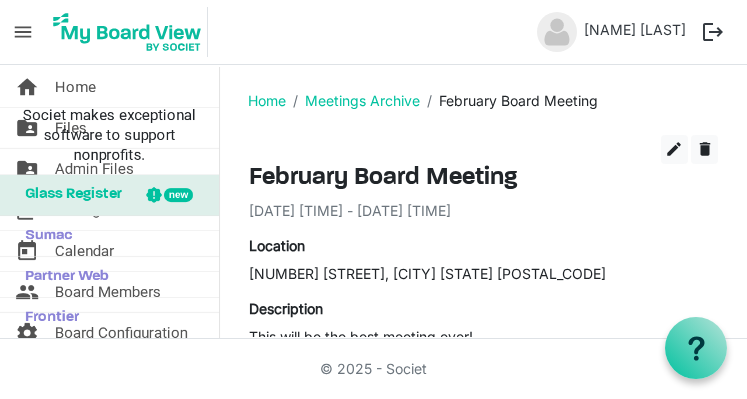 scroll, scrollTop: 0, scrollLeft: 0, axis: both 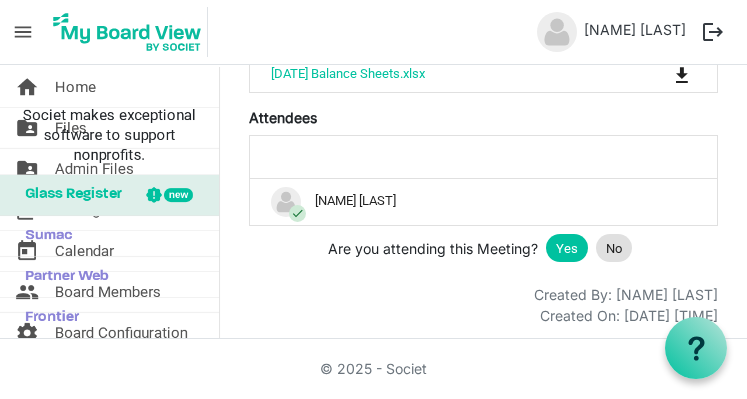 click on "menu" at bounding box center (23, 32) 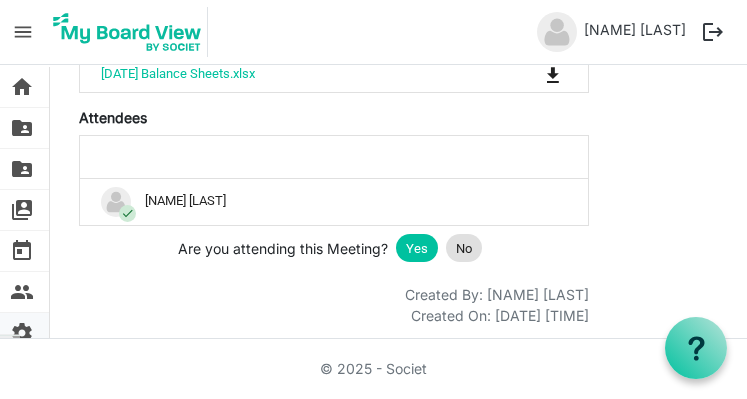 click on "settings" at bounding box center (22, 333) 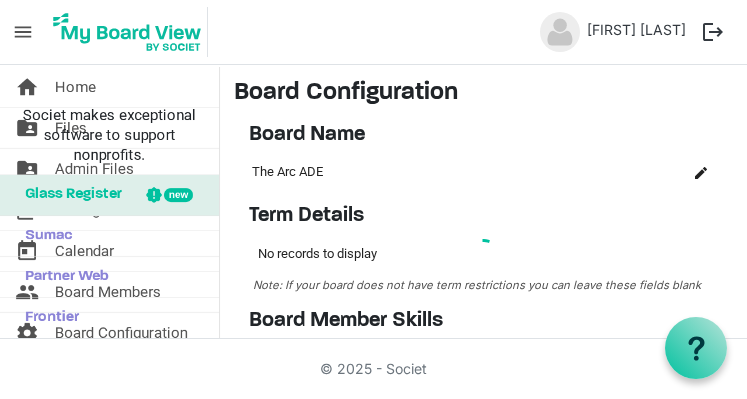 scroll, scrollTop: 0, scrollLeft: 0, axis: both 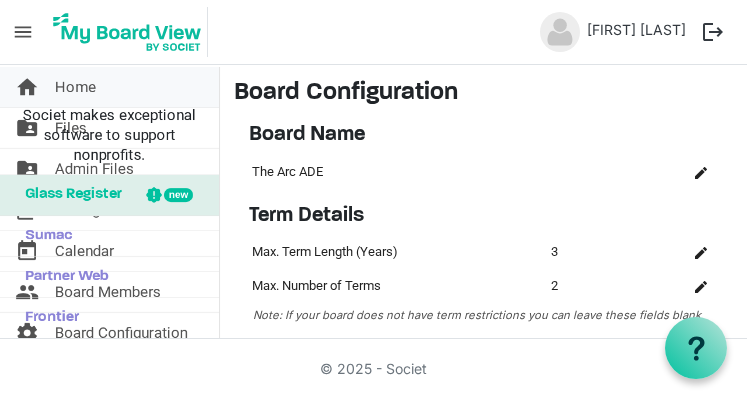 click on "Home" at bounding box center [75, 87] 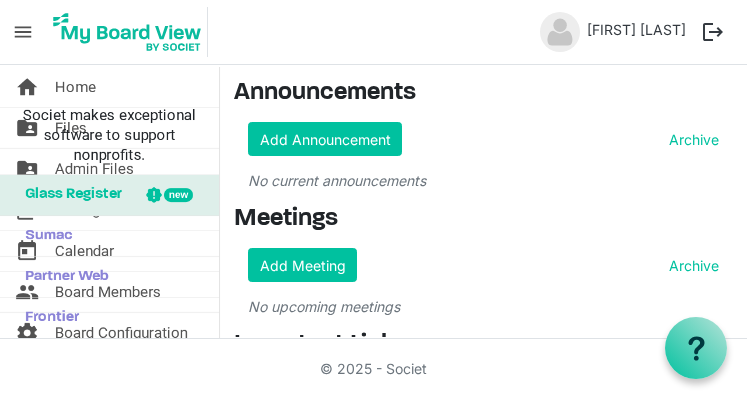 scroll, scrollTop: 0, scrollLeft: 0, axis: both 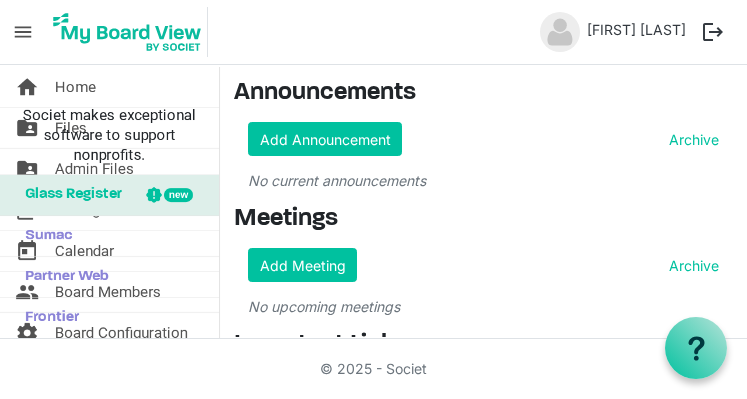 click on "menu" at bounding box center (23, 32) 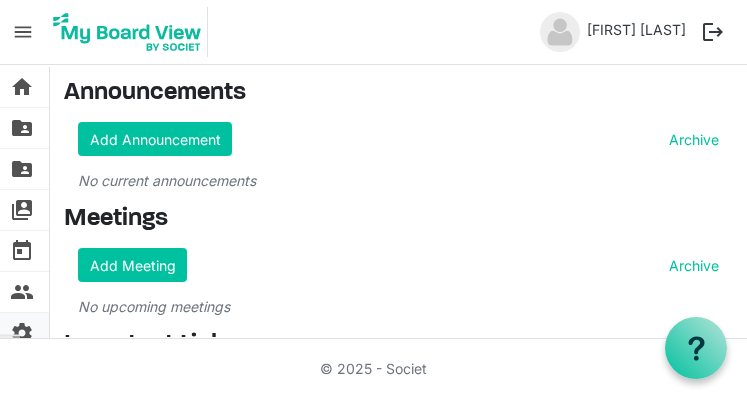 click on "settings" at bounding box center (22, 333) 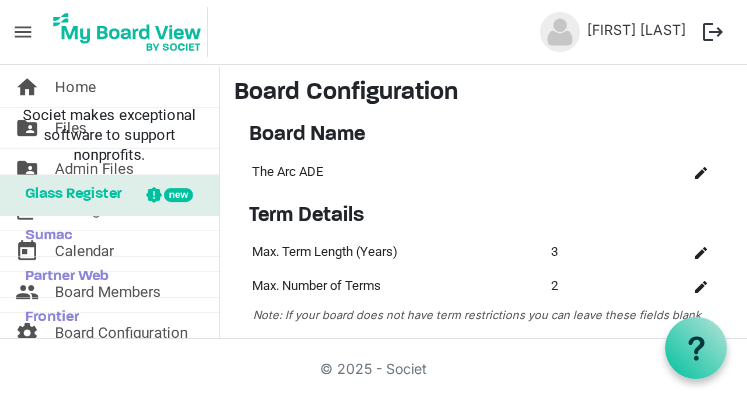 scroll, scrollTop: 0, scrollLeft: 0, axis: both 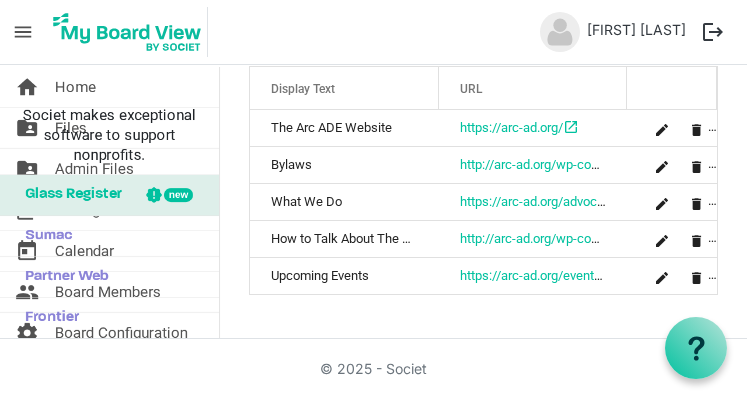 click on "© 2025 - Societ" at bounding box center (374, 369) 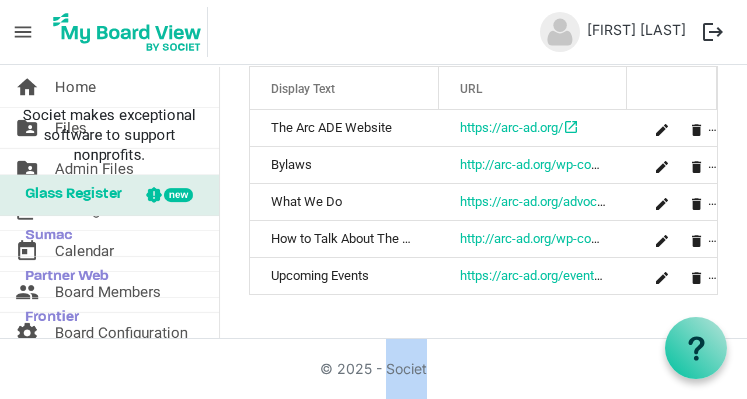 click on "© 2025 - Societ" at bounding box center [374, 369] 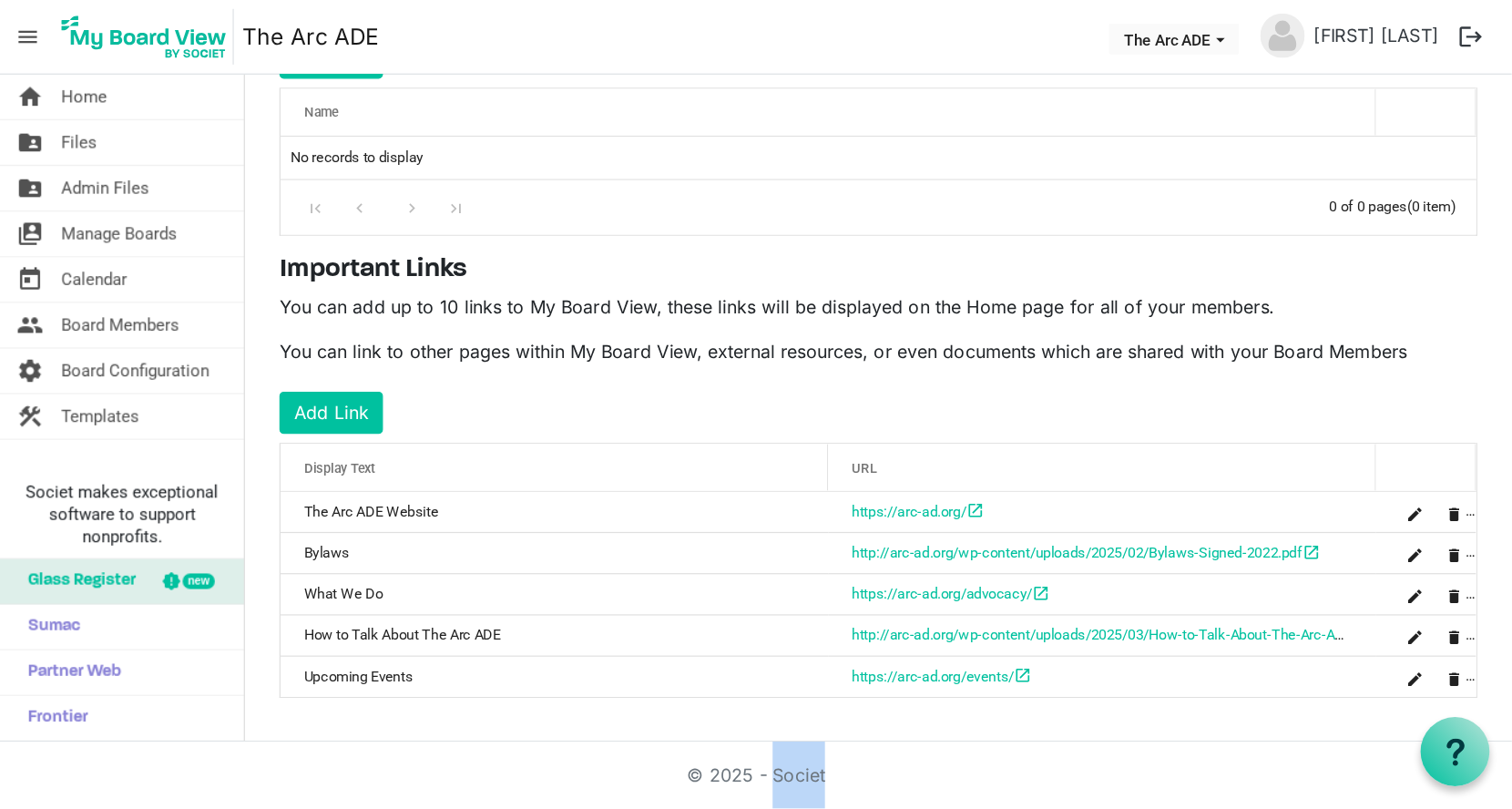 scroll, scrollTop: 0, scrollLeft: 0, axis: both 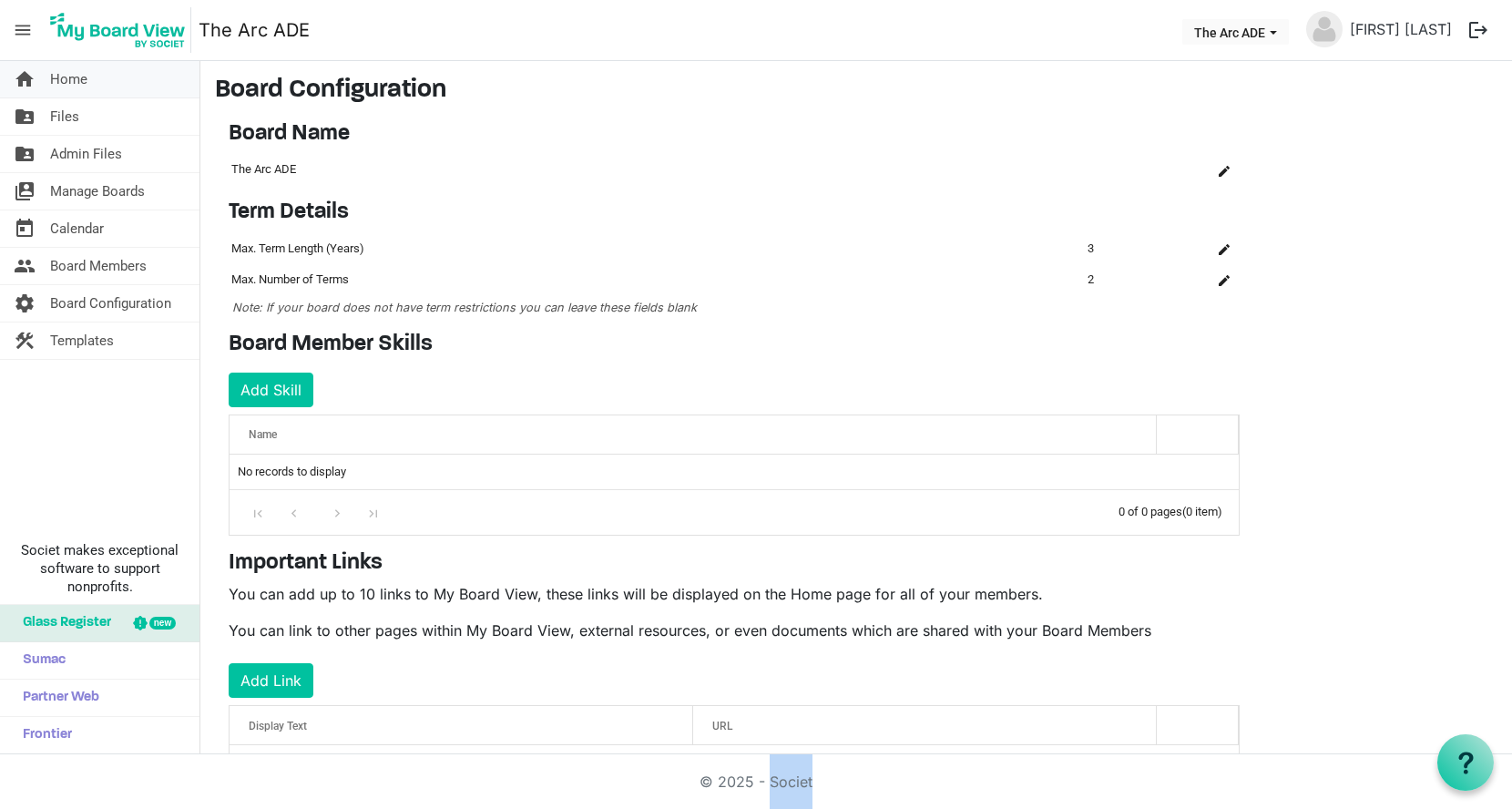 click on "Home" at bounding box center [68, 79] 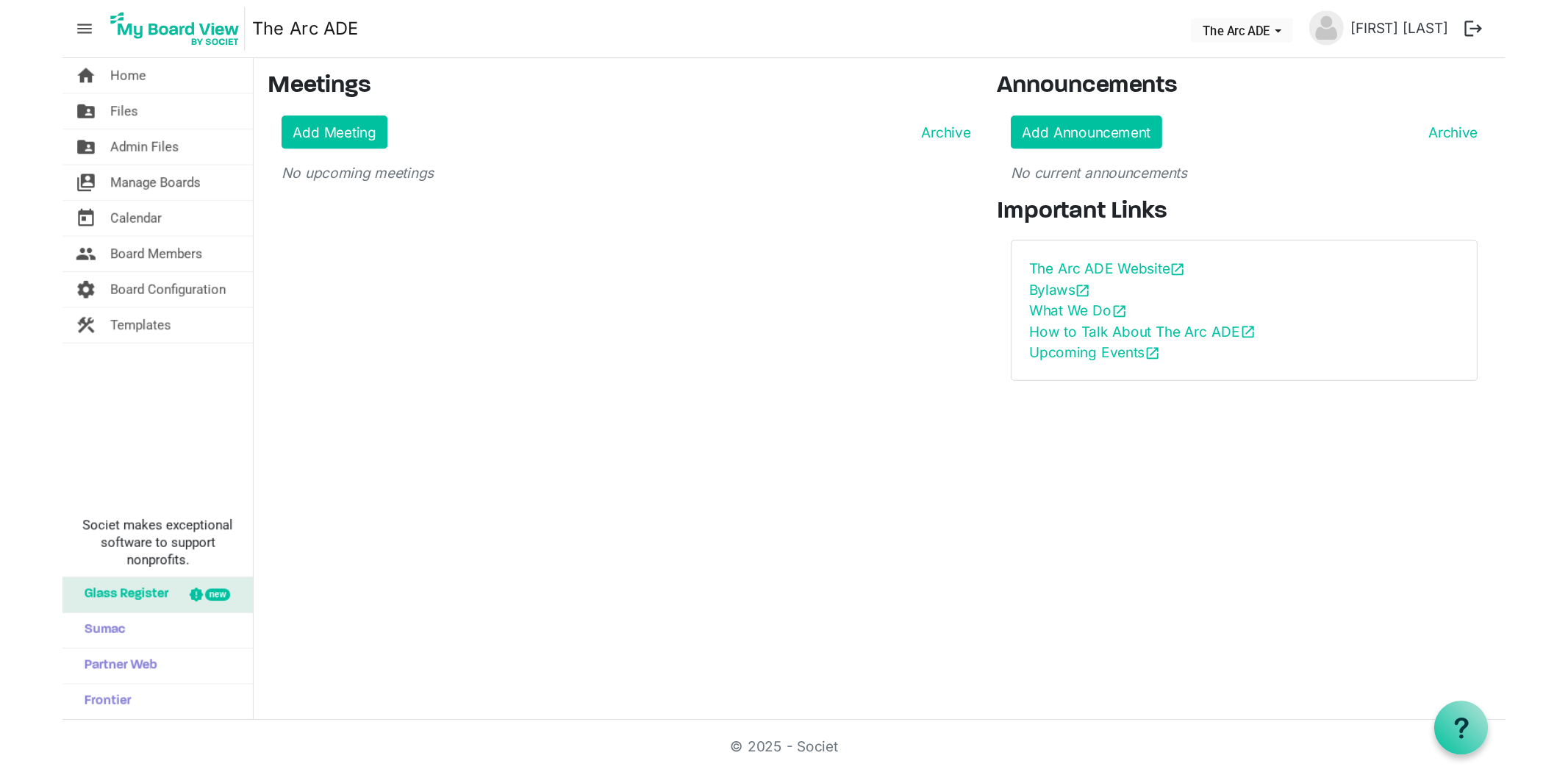 scroll, scrollTop: 0, scrollLeft: 0, axis: both 